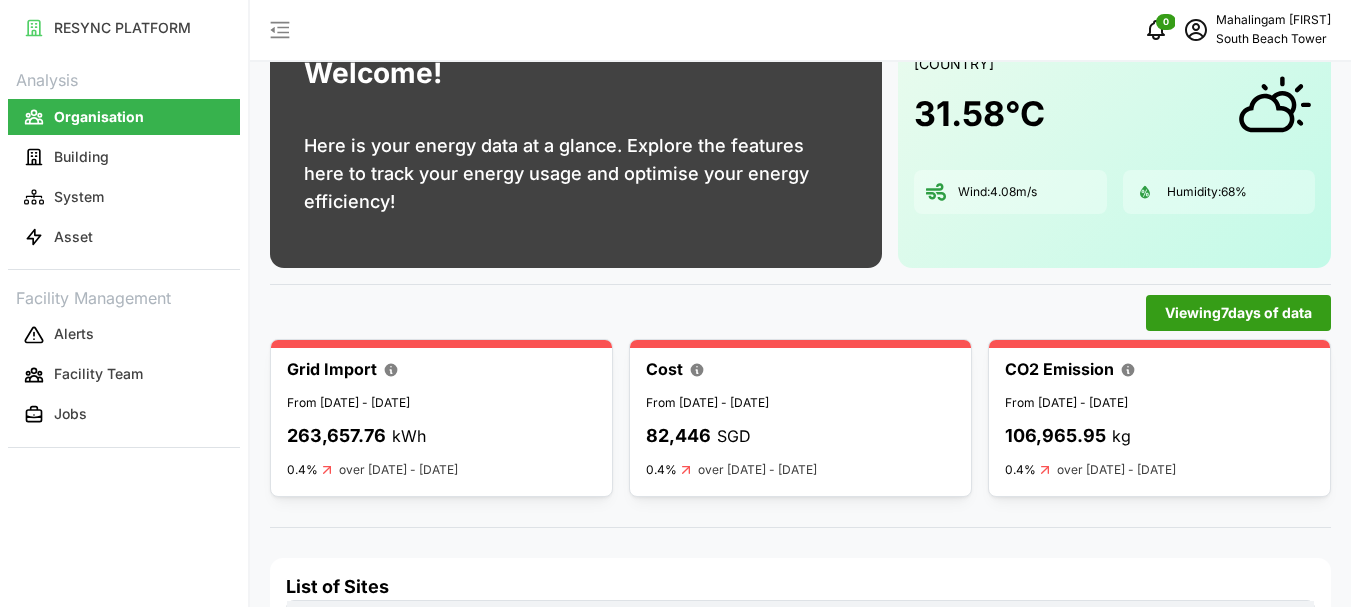 scroll, scrollTop: 100, scrollLeft: 0, axis: vertical 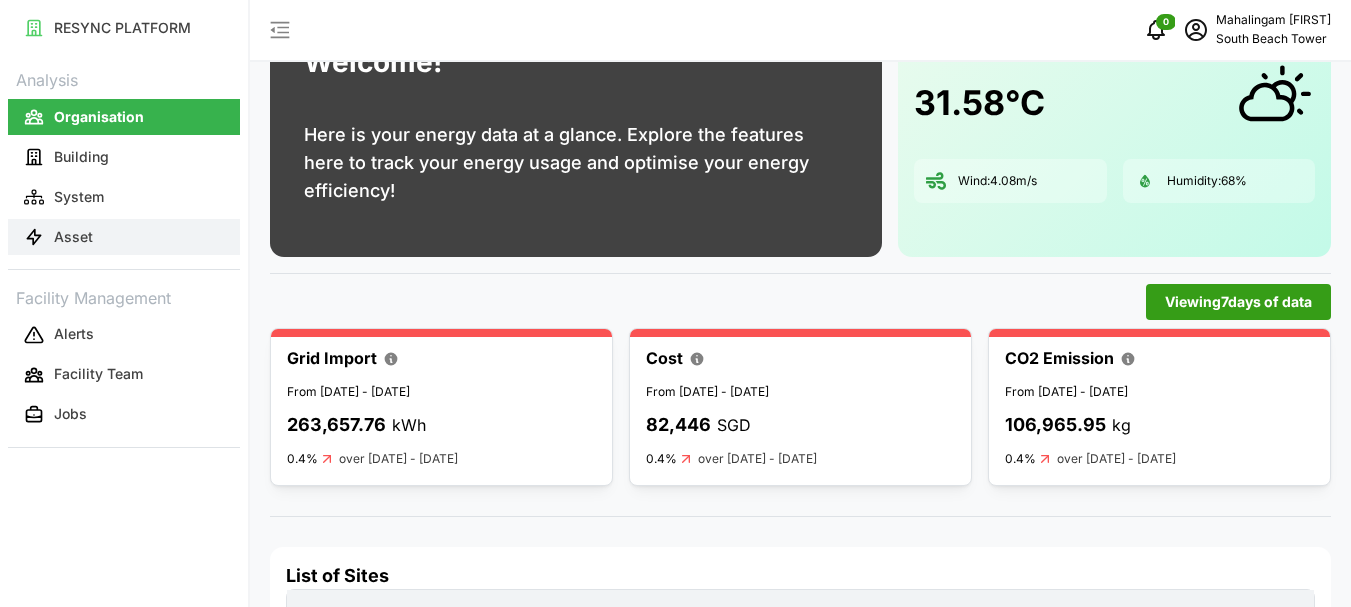 click on "Asset" at bounding box center (73, 237) 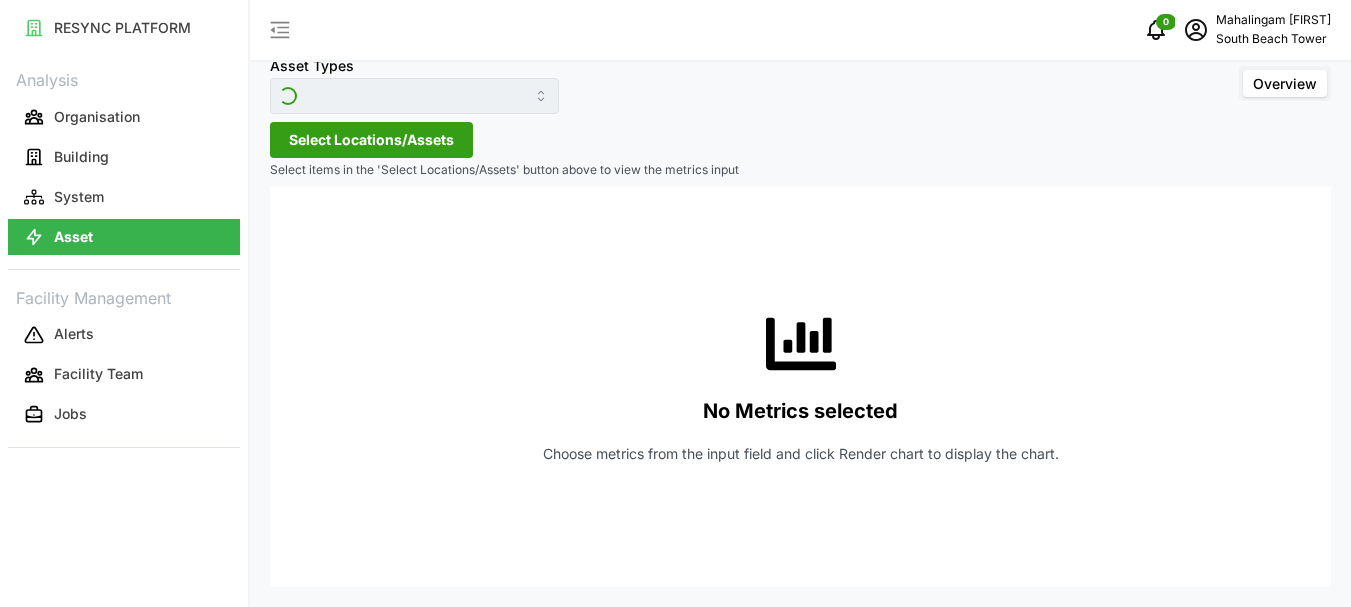 scroll, scrollTop: 0, scrollLeft: 0, axis: both 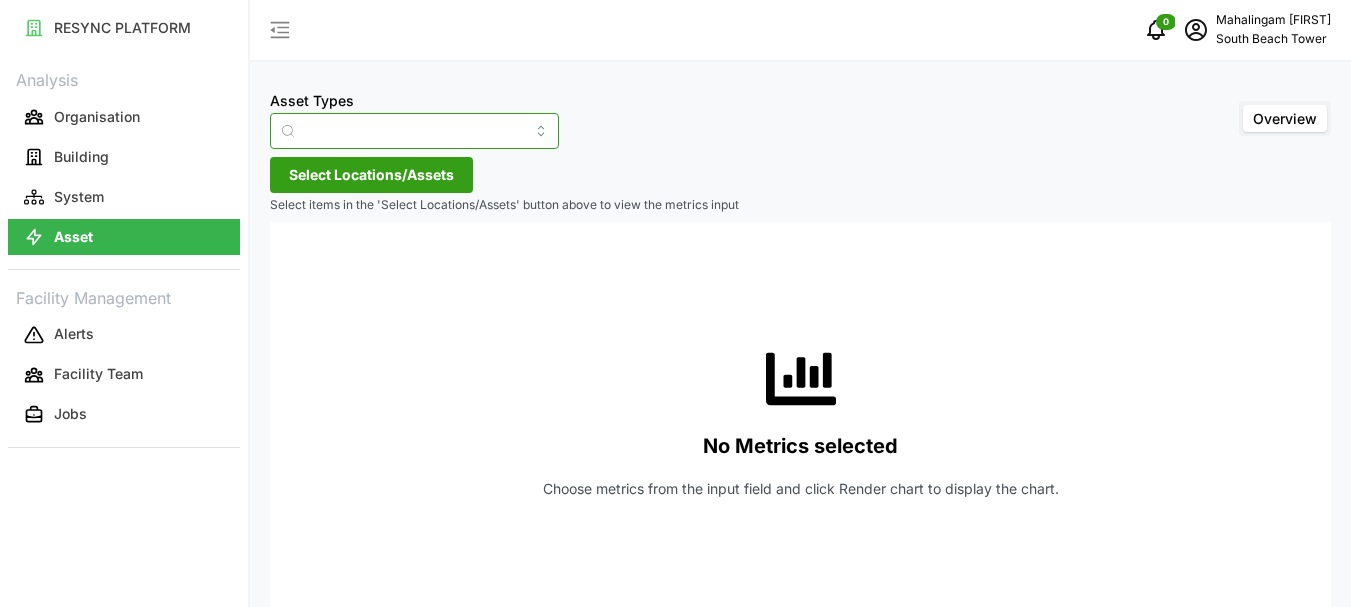 click on "Asset Types" at bounding box center (414, 131) 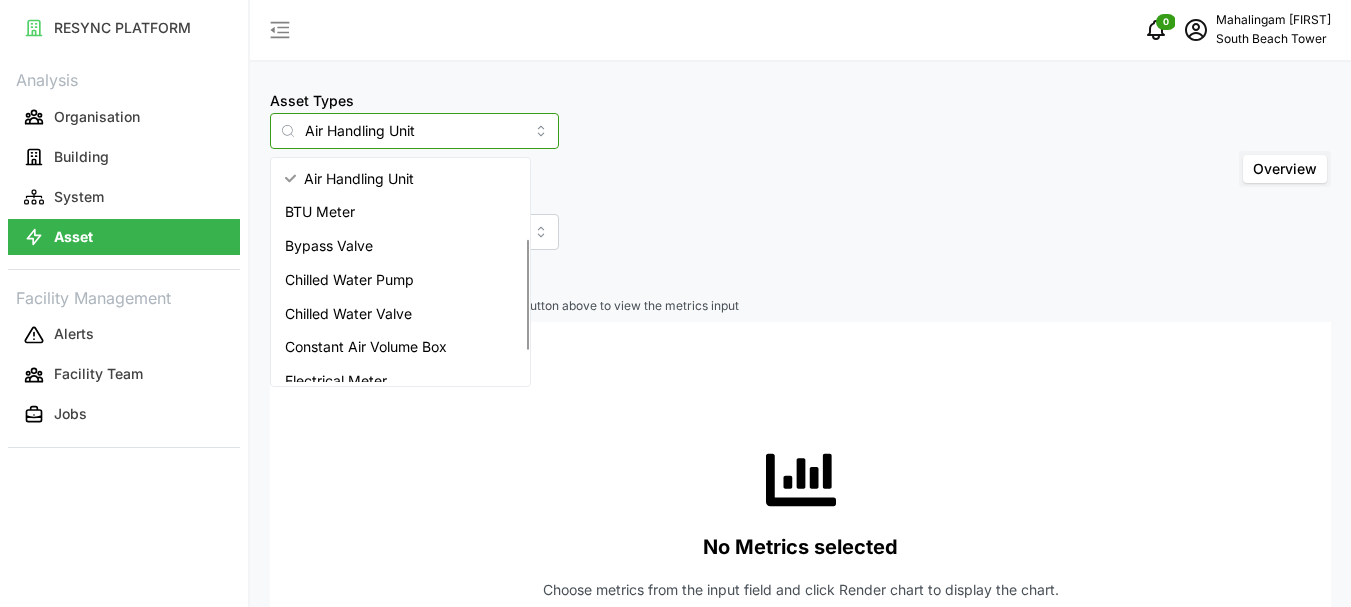 scroll, scrollTop: 218, scrollLeft: 0, axis: vertical 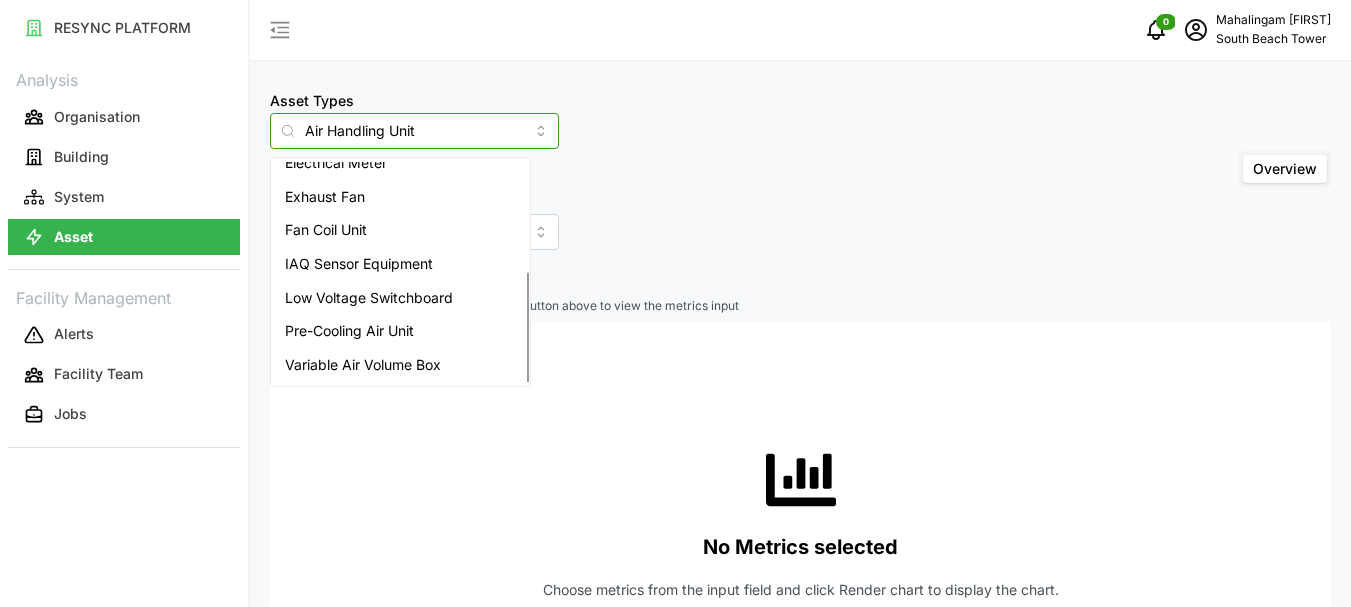click on "Variable Air Volume Box" at bounding box center (363, 365) 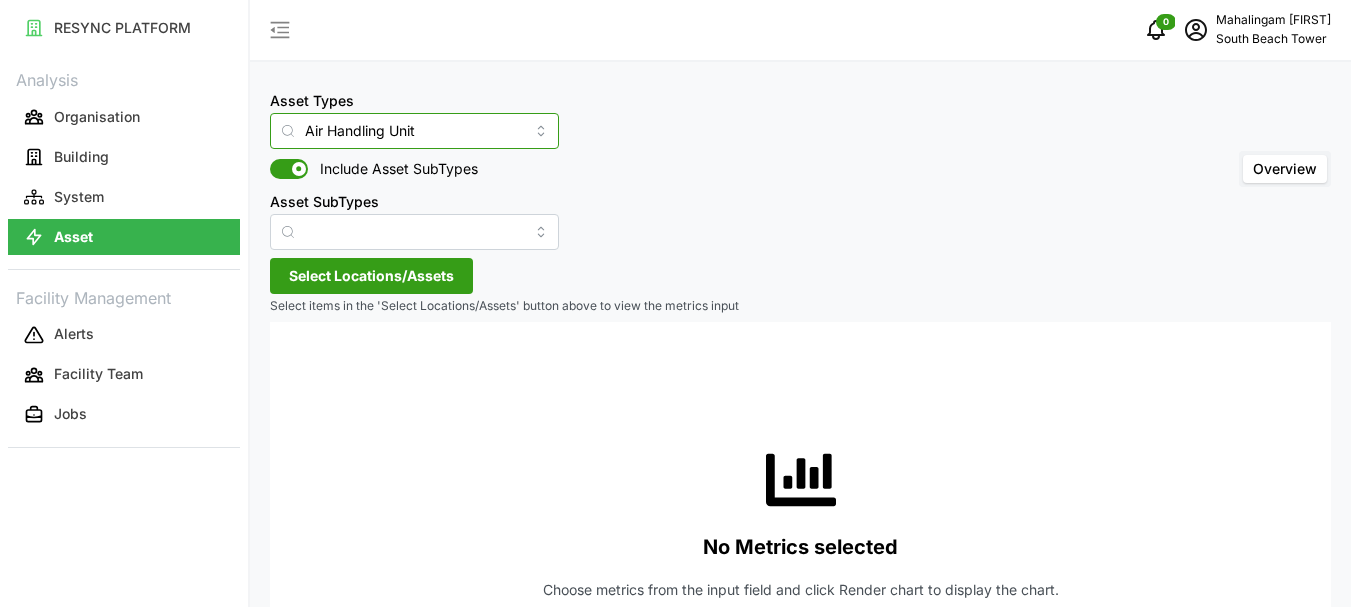 type on "Variable Air Volume Box" 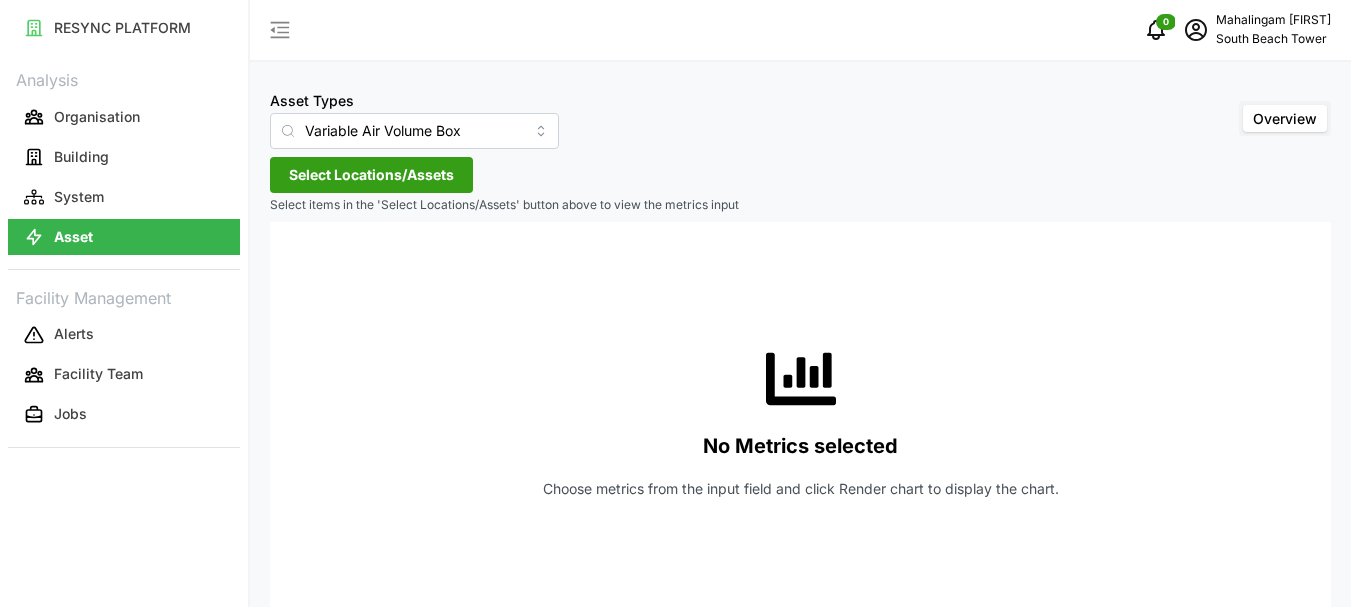 click on "Select Locations/Assets" at bounding box center [371, 175] 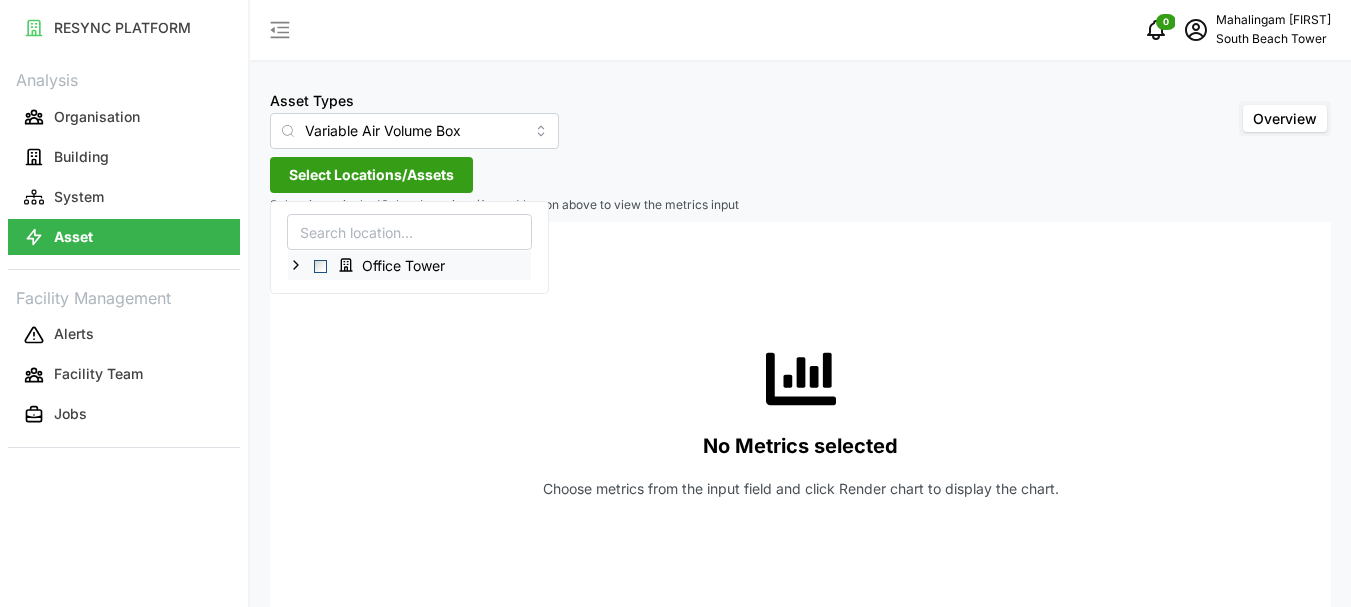click 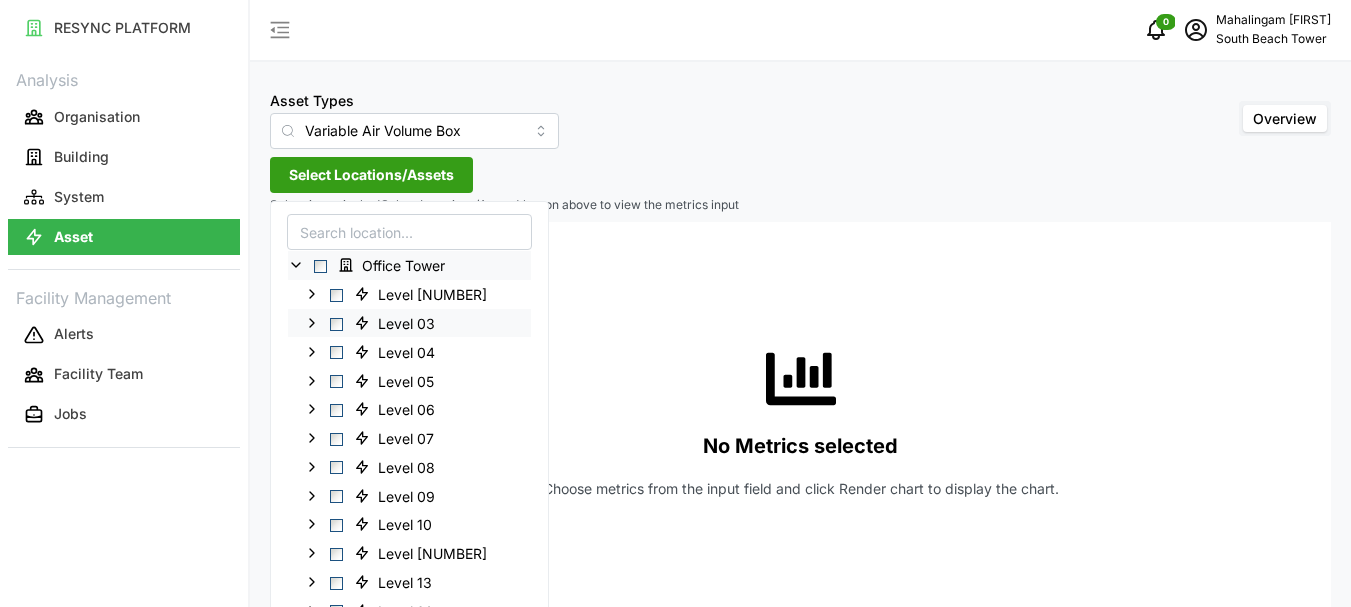 click at bounding box center (336, 323) 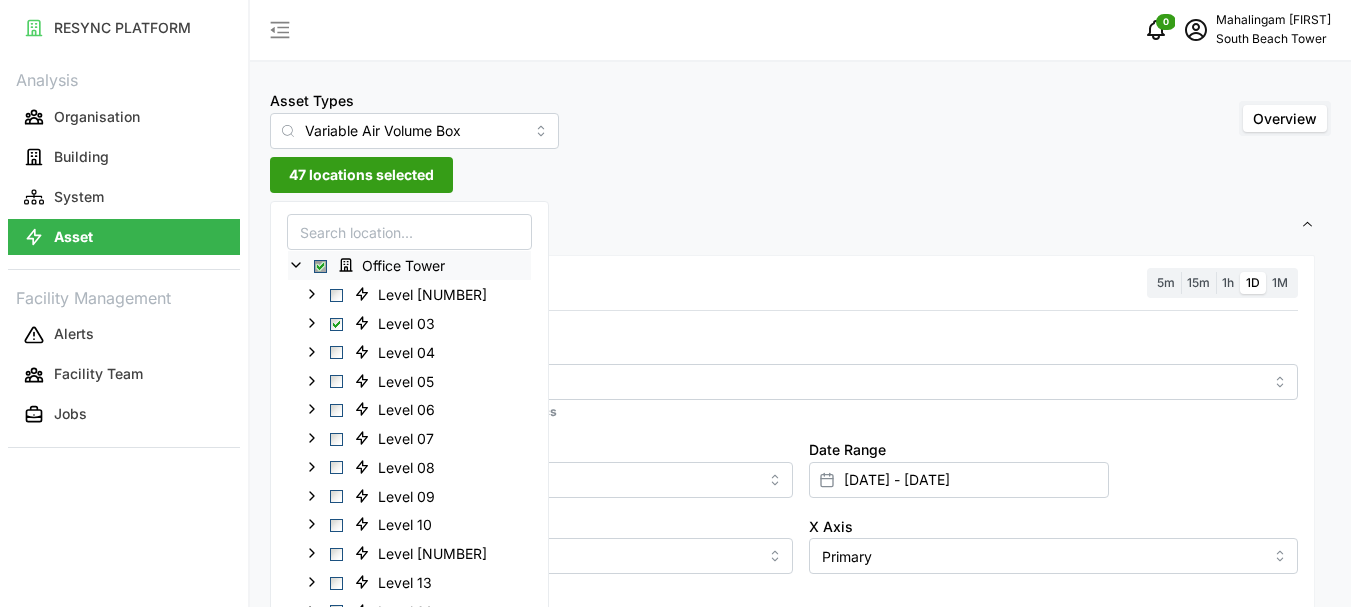 click on "1h" at bounding box center [1228, 282] 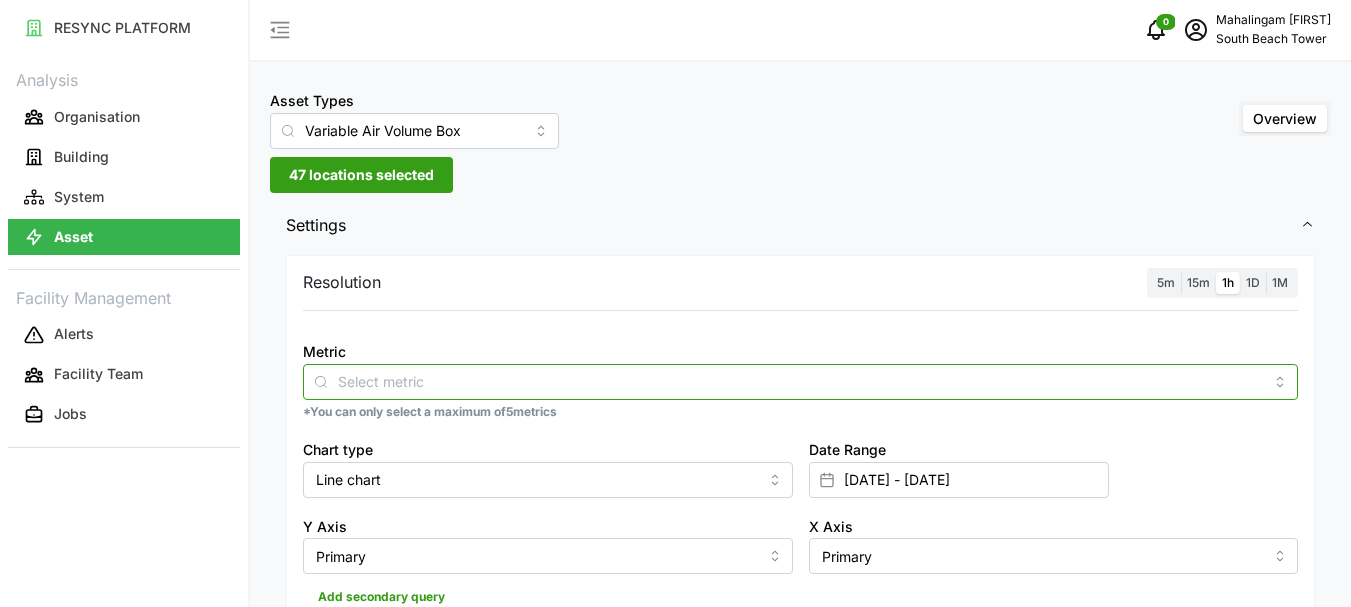 click on "Metric" at bounding box center (800, 381) 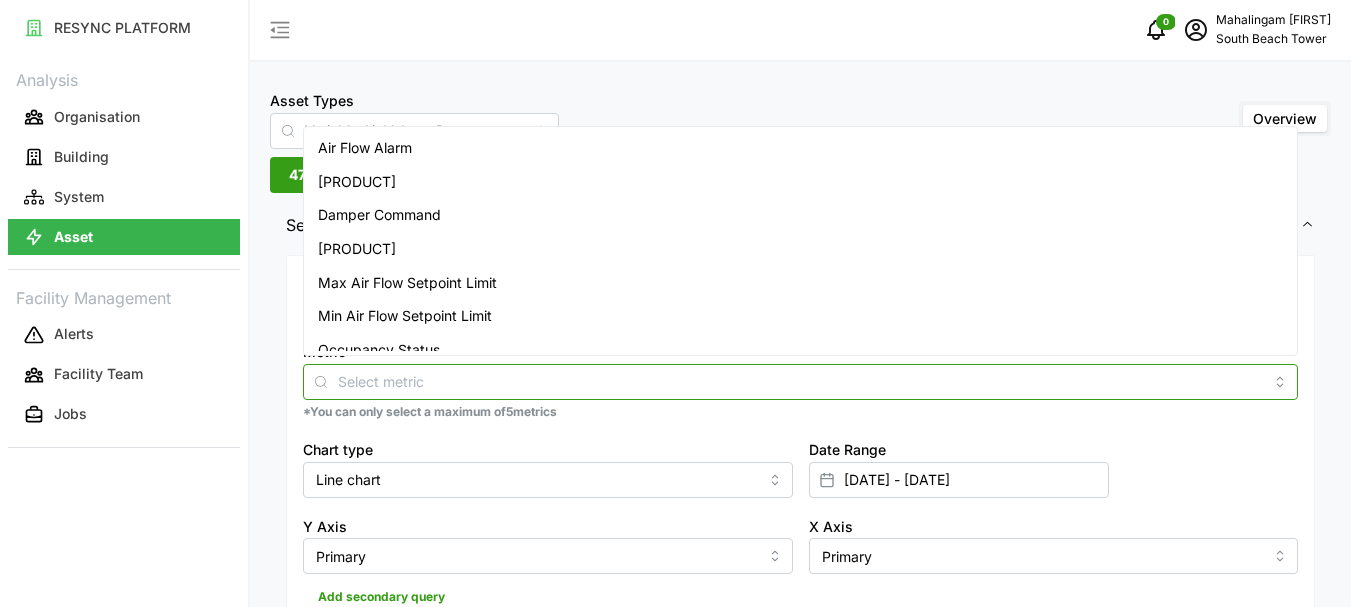 click on "[PRODUCT]" at bounding box center (357, 182) 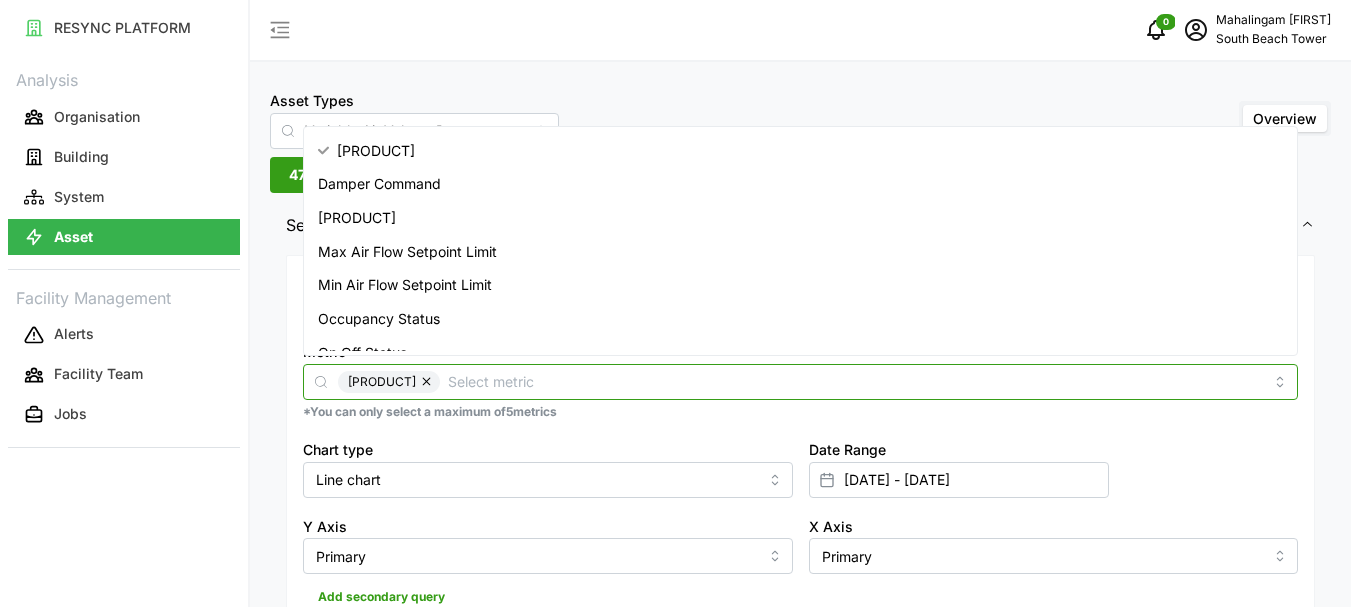 scroll, scrollTop: 83, scrollLeft: 0, axis: vertical 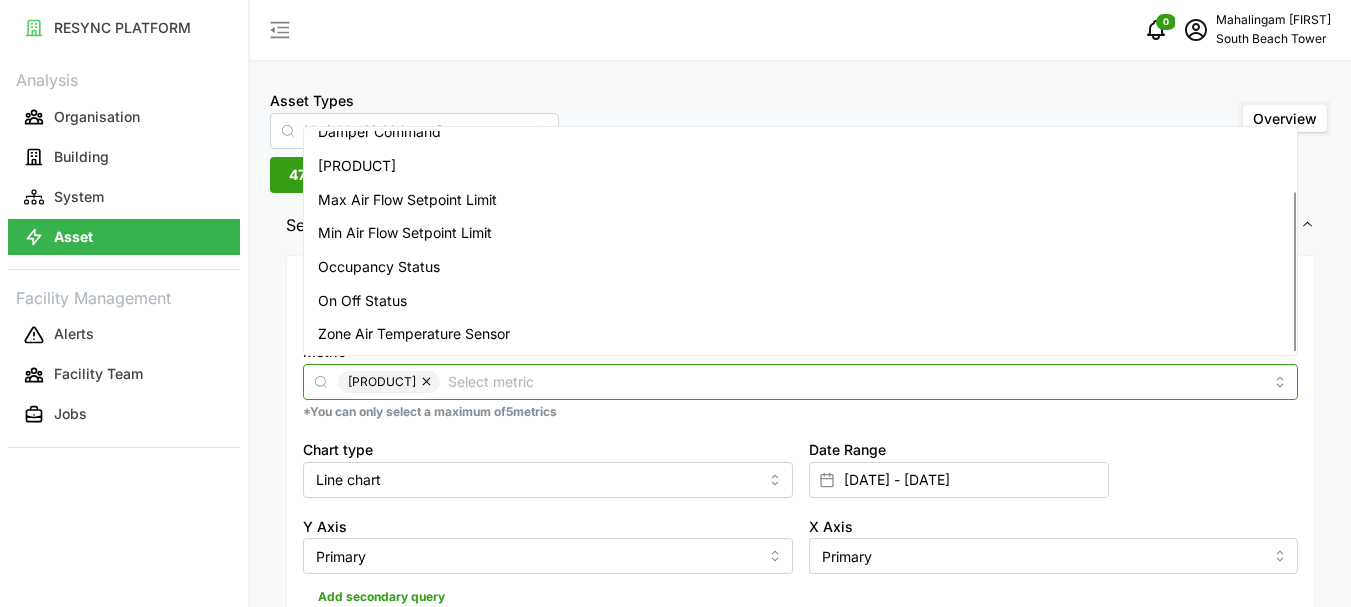 click on "Zone Air Temperature Sensor" at bounding box center [414, 334] 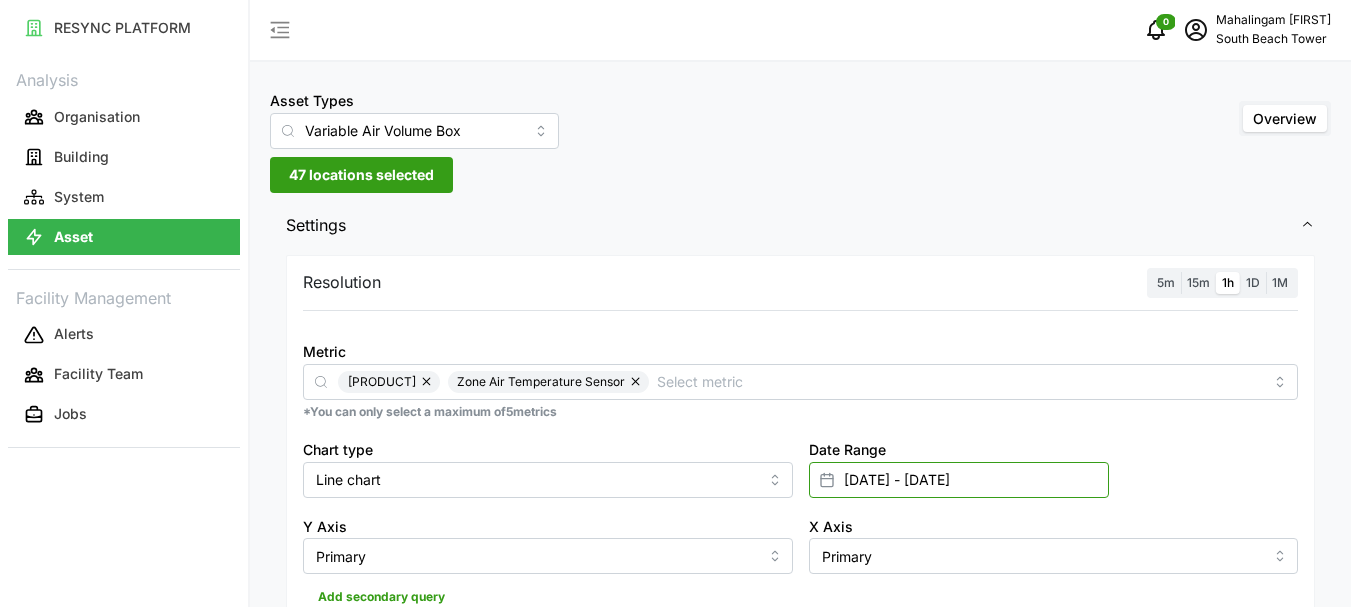 click on "[DATE] - [DATE]" at bounding box center (959, 480) 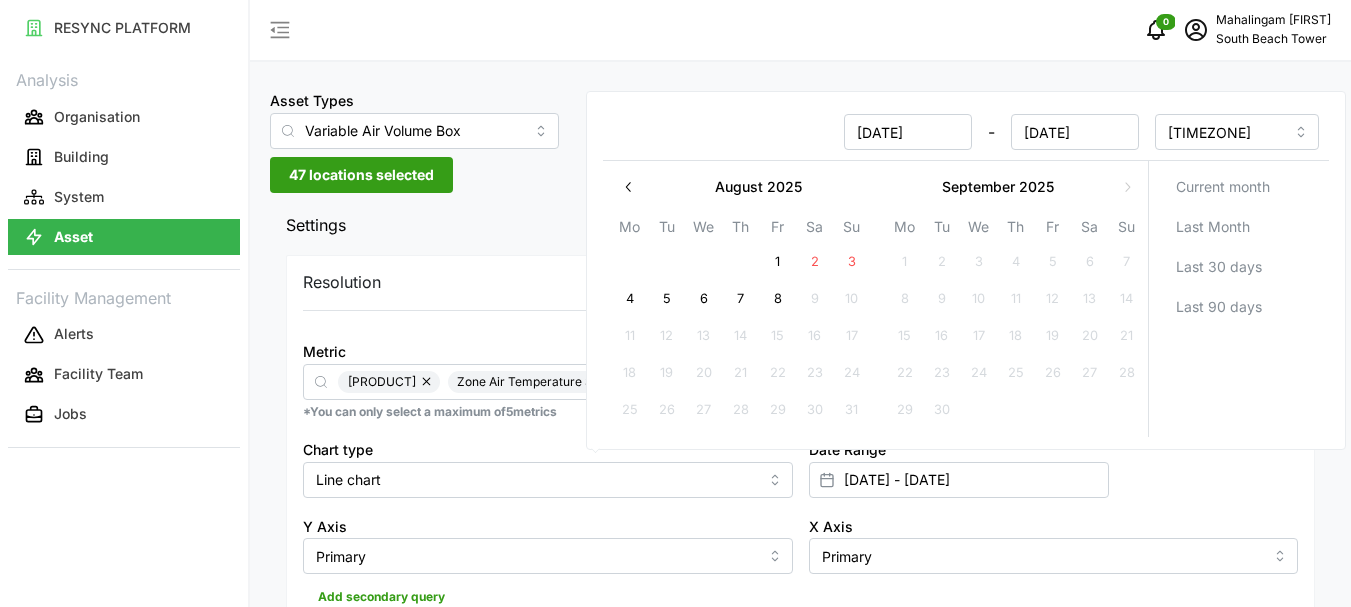 click on "8" at bounding box center (778, 300) 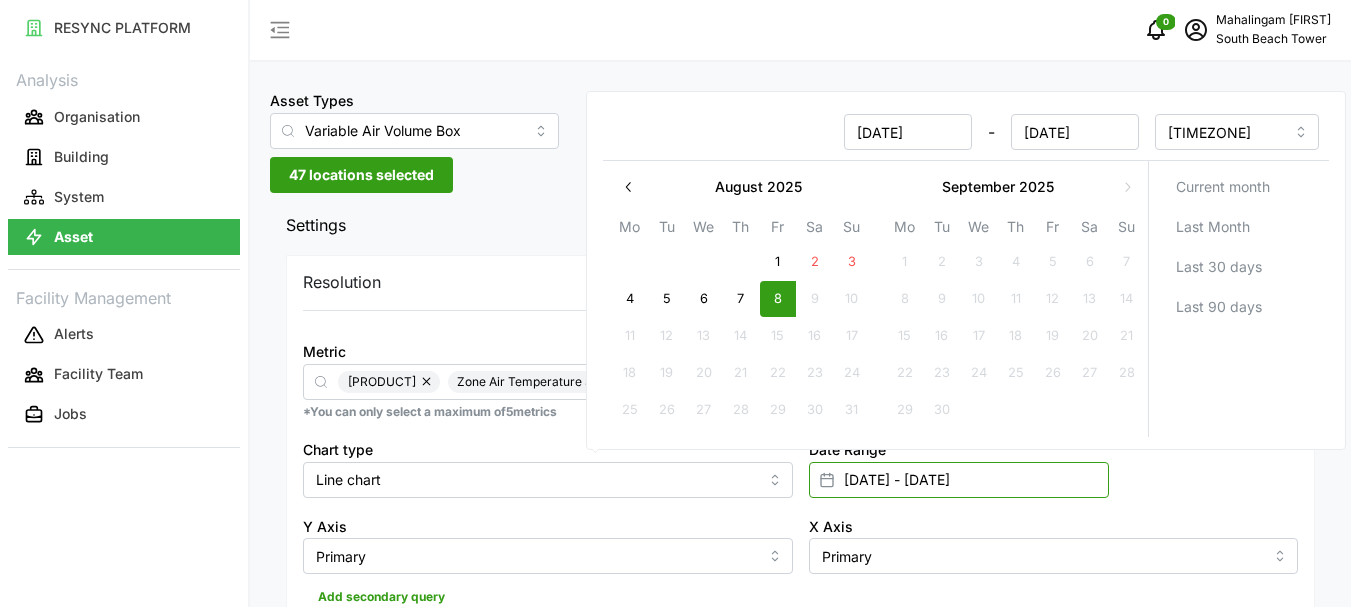 click on "[DATE] - [DATE]" at bounding box center (959, 480) 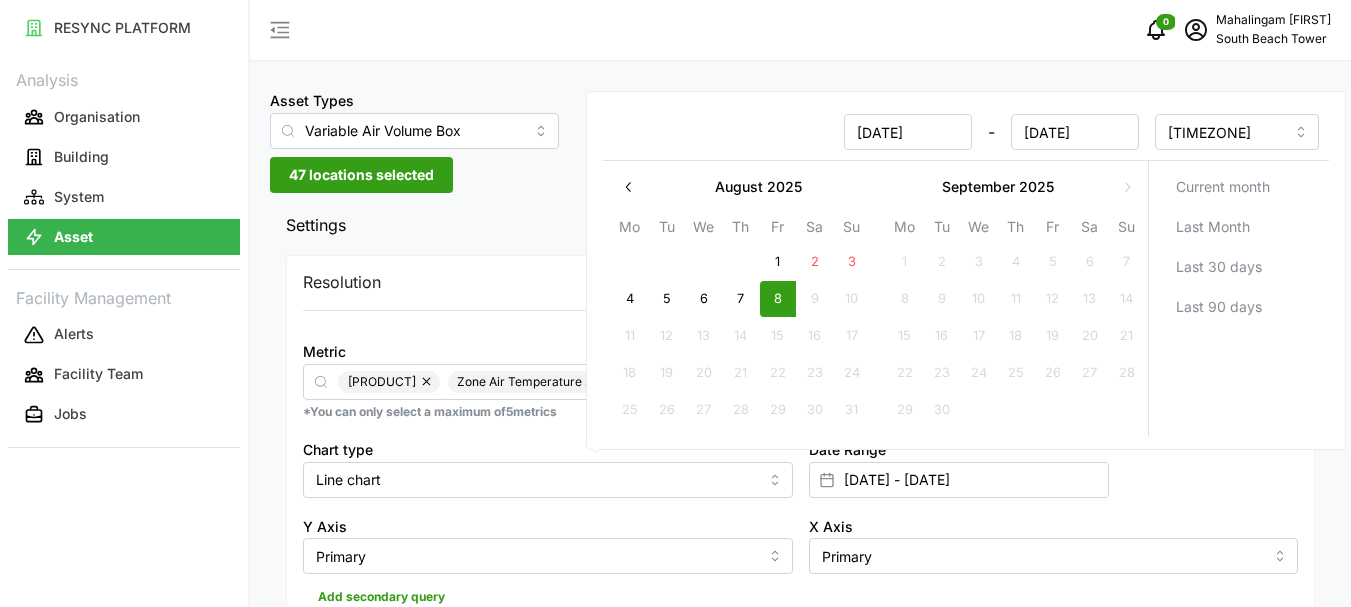 click on "8" at bounding box center (778, 300) 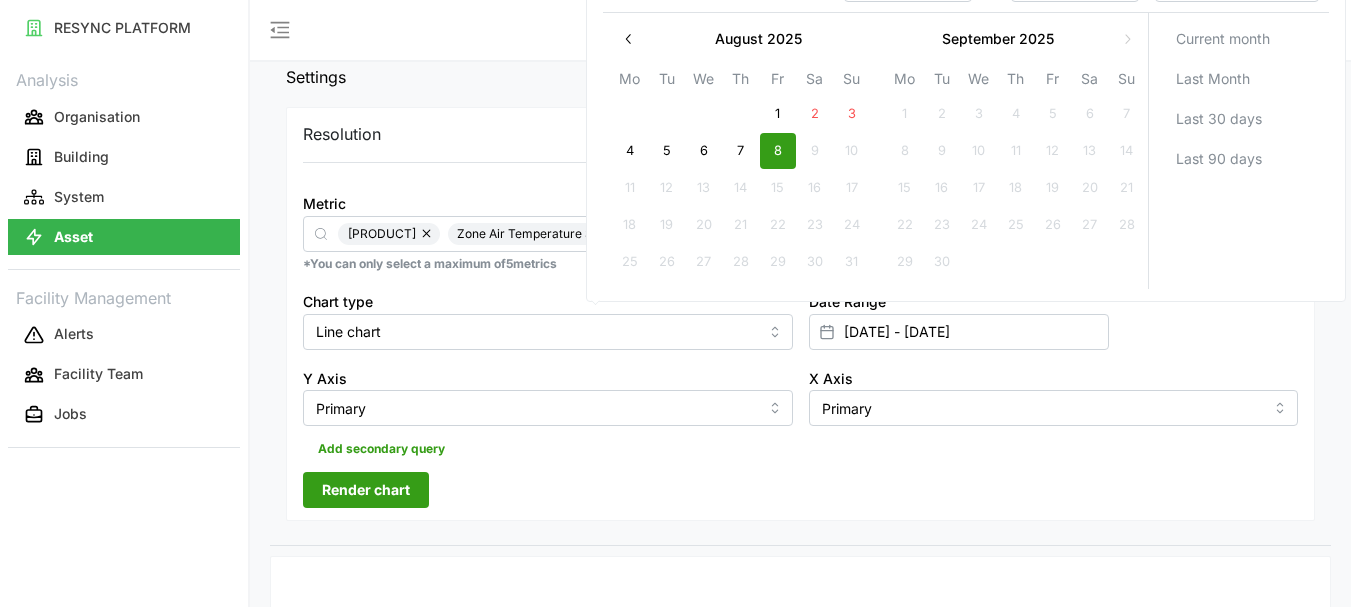 scroll, scrollTop: 200, scrollLeft: 0, axis: vertical 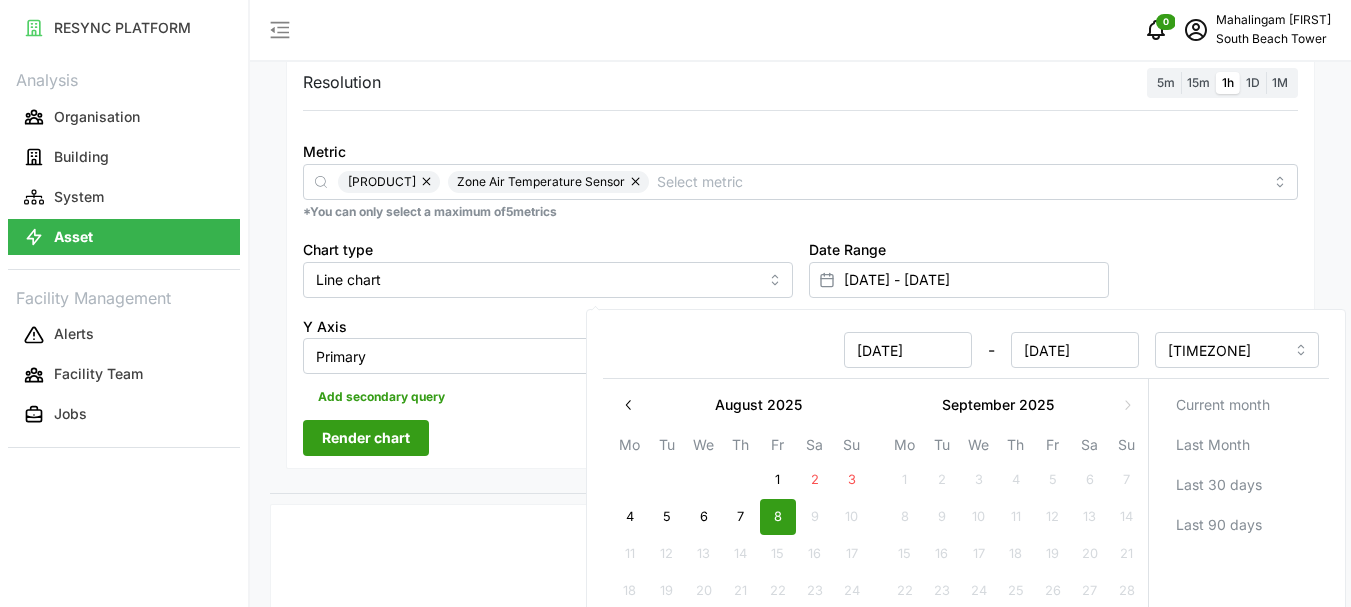 click on "Render chart" at bounding box center (366, 438) 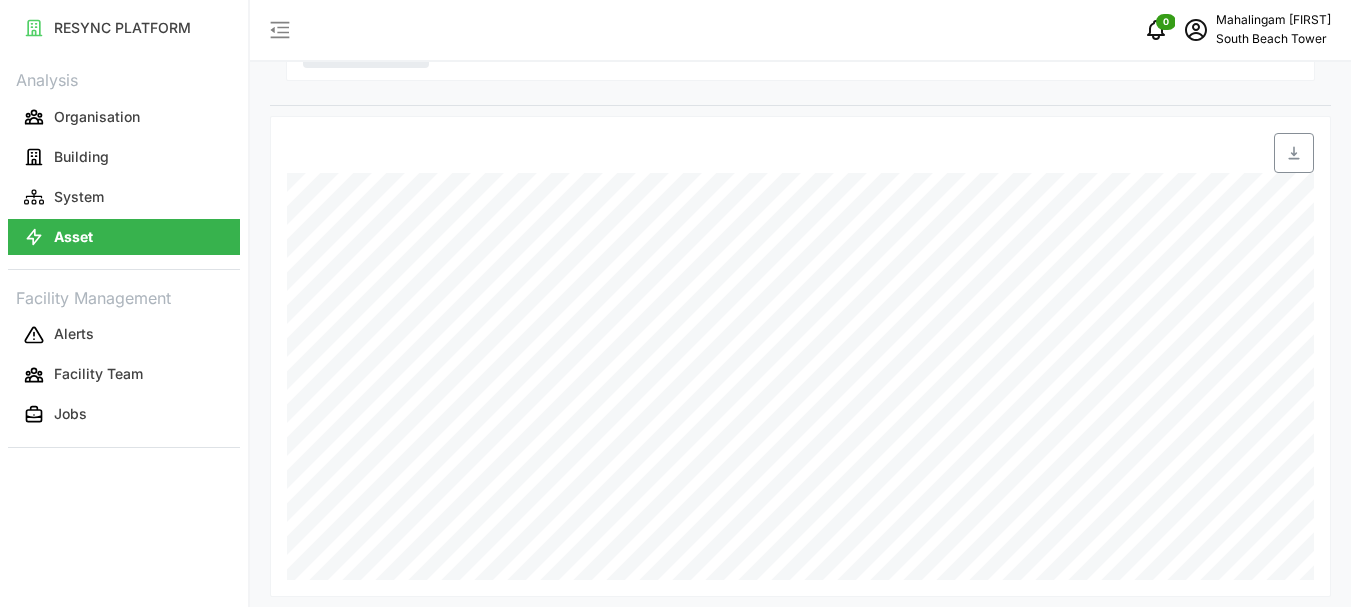 scroll, scrollTop: 598, scrollLeft: 0, axis: vertical 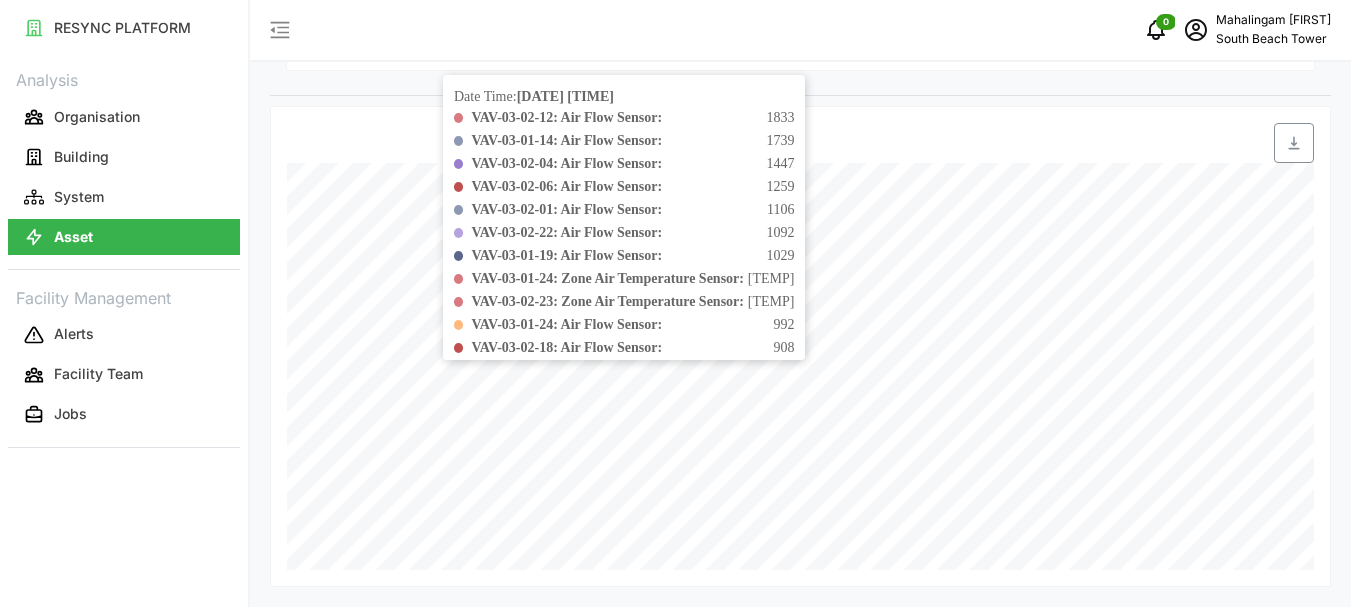 click on "992" at bounding box center [783, 324] 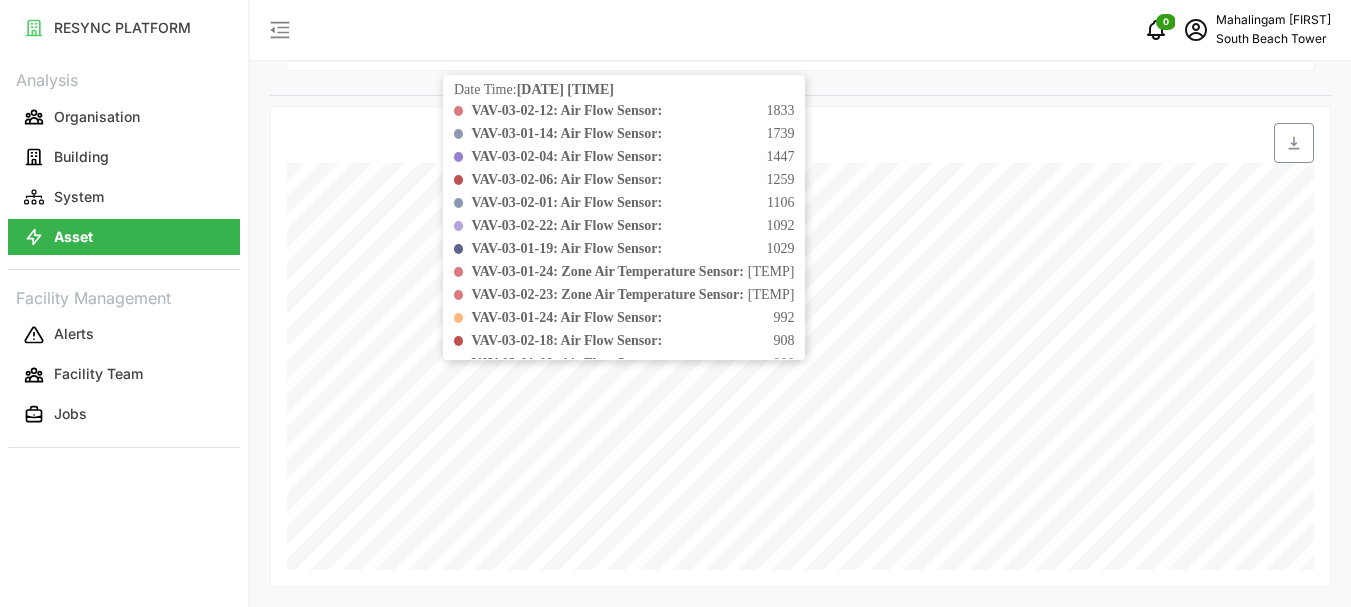 scroll, scrollTop: 0, scrollLeft: 0, axis: both 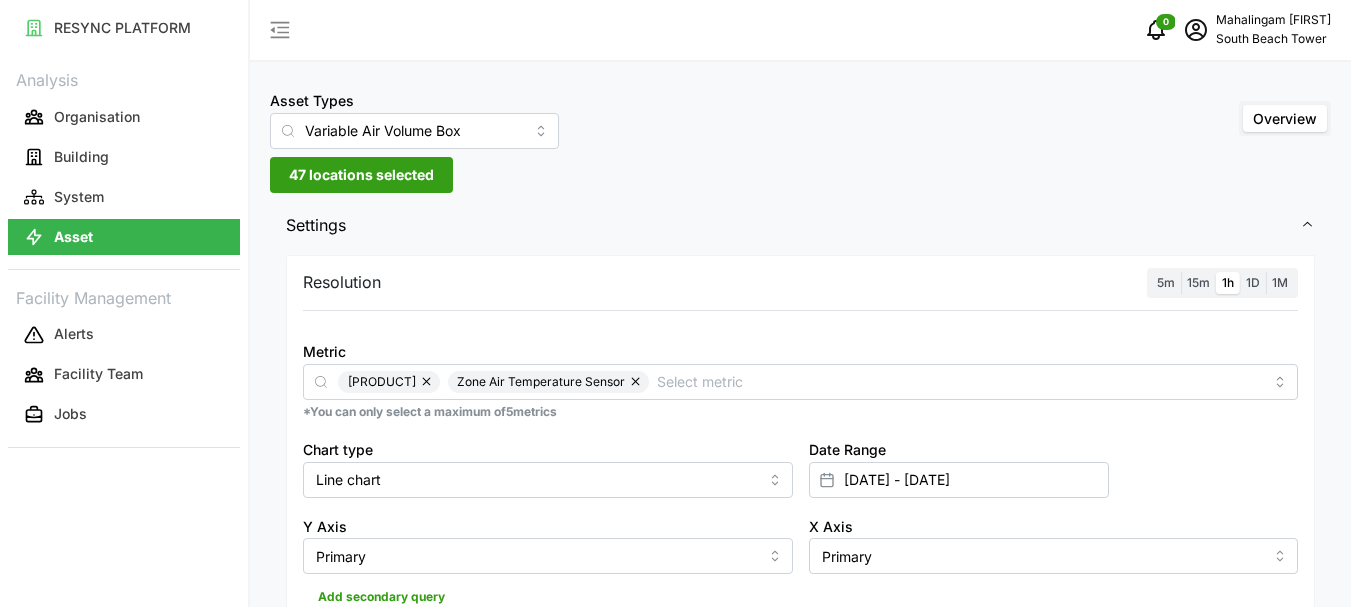 click on "47 locations selected" at bounding box center (361, 175) 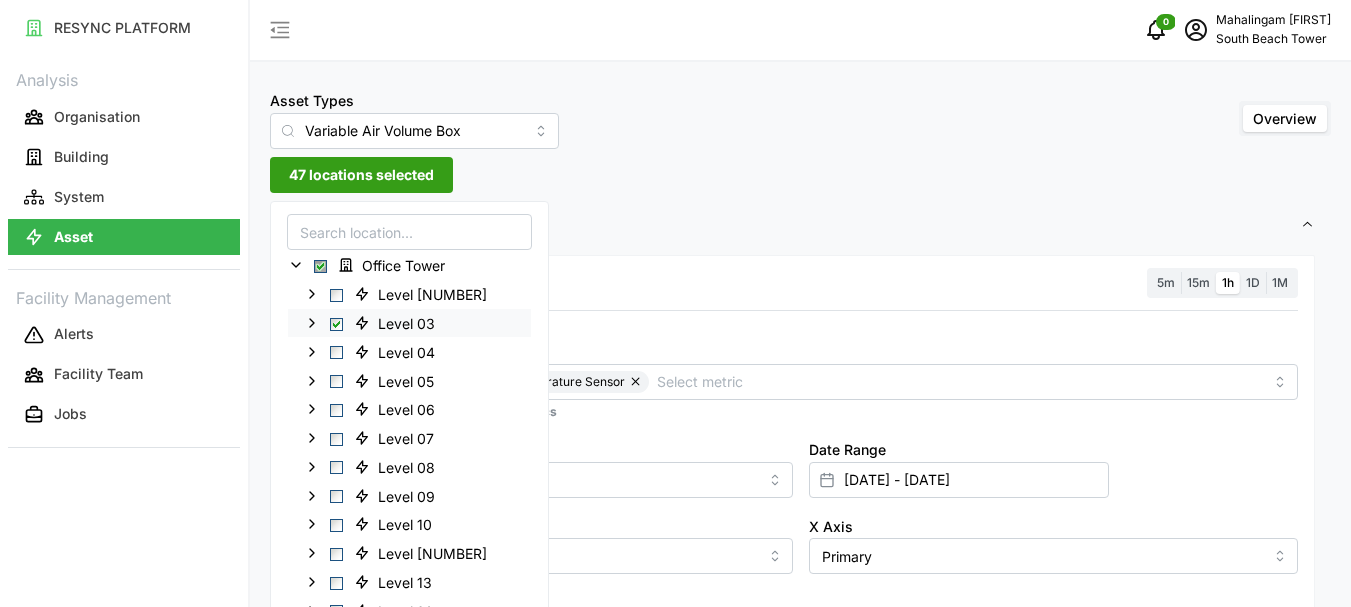 click 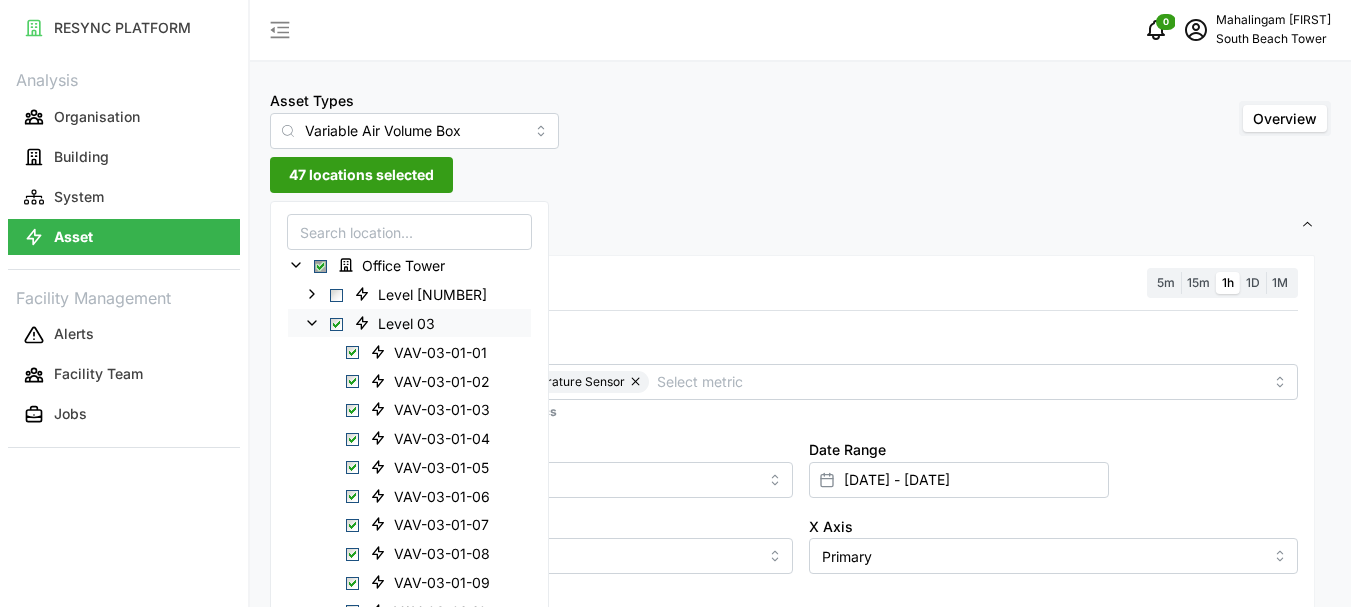 click at bounding box center [336, 323] 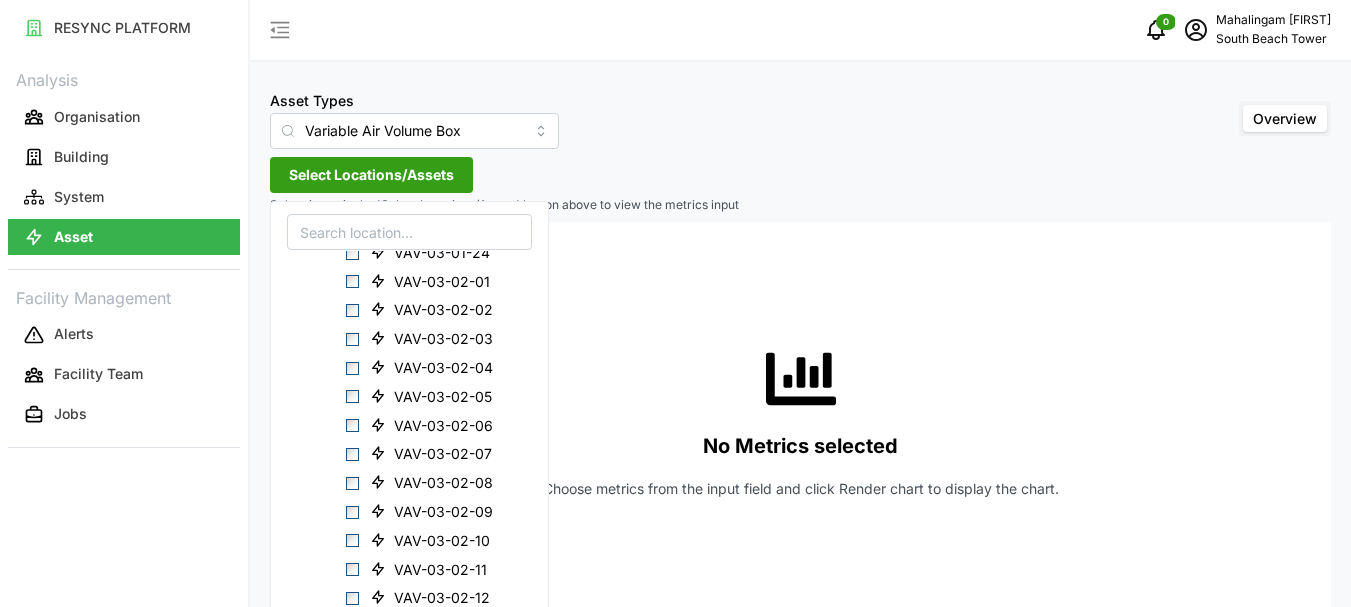 scroll, scrollTop: 900, scrollLeft: 0, axis: vertical 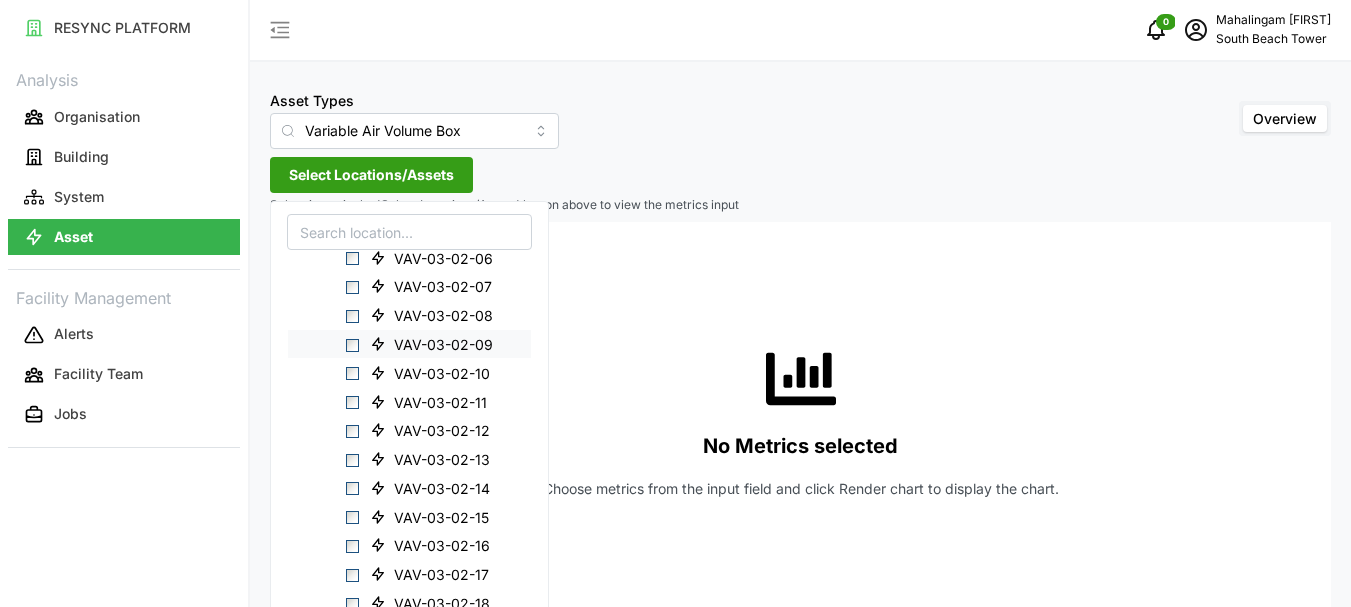 click at bounding box center (352, 344) 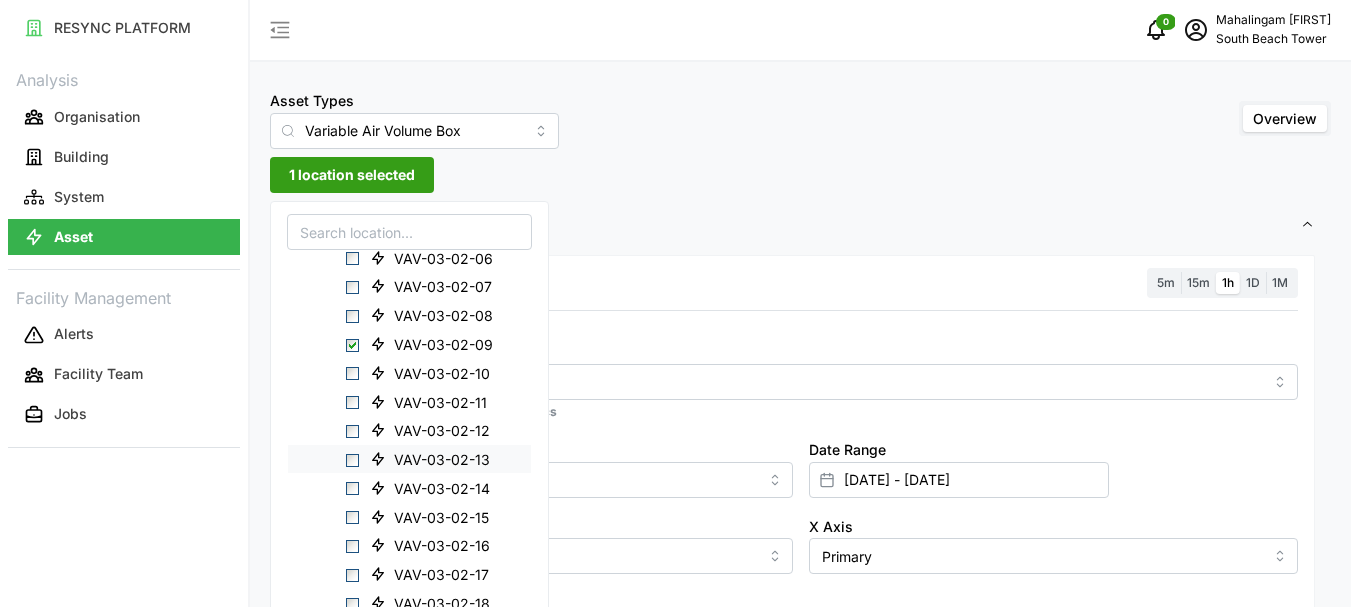 click at bounding box center (352, 459) 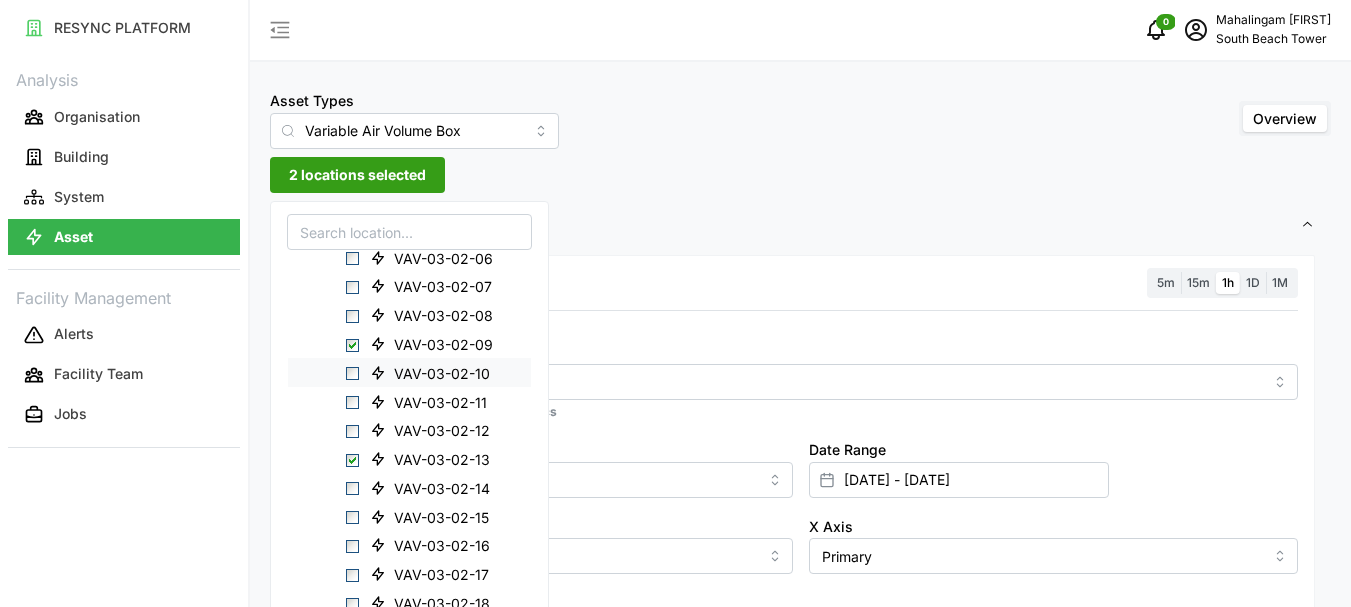 click at bounding box center [352, 373] 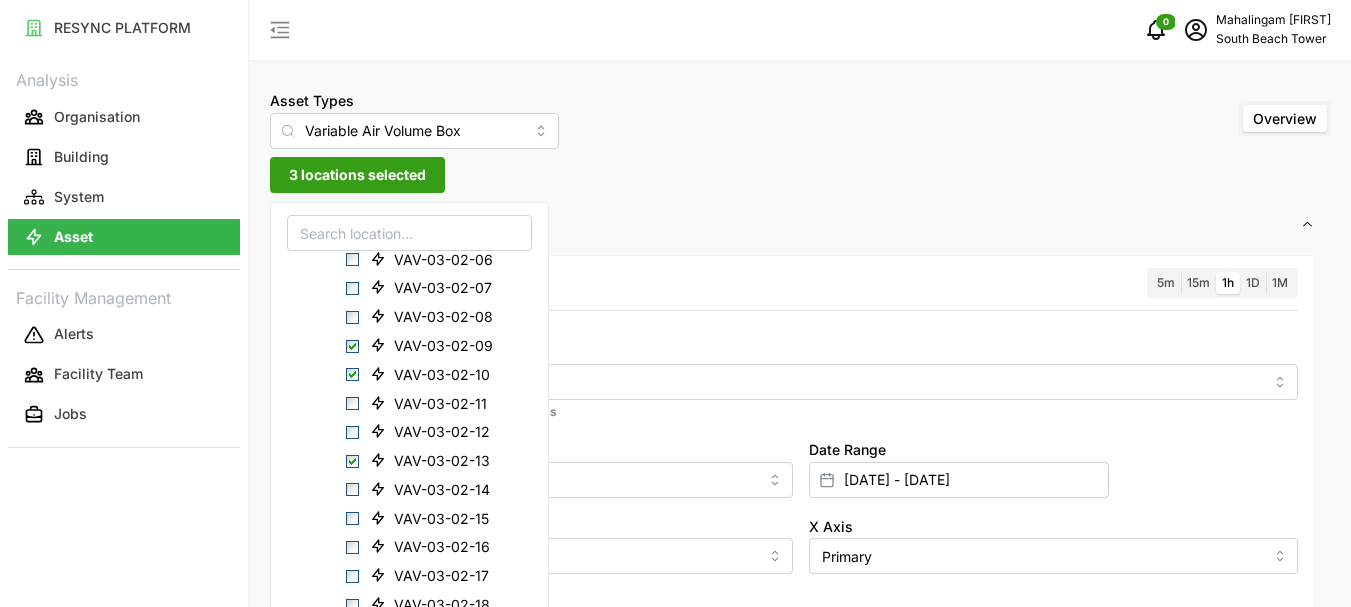 click on "3 locations selected" at bounding box center [357, 175] 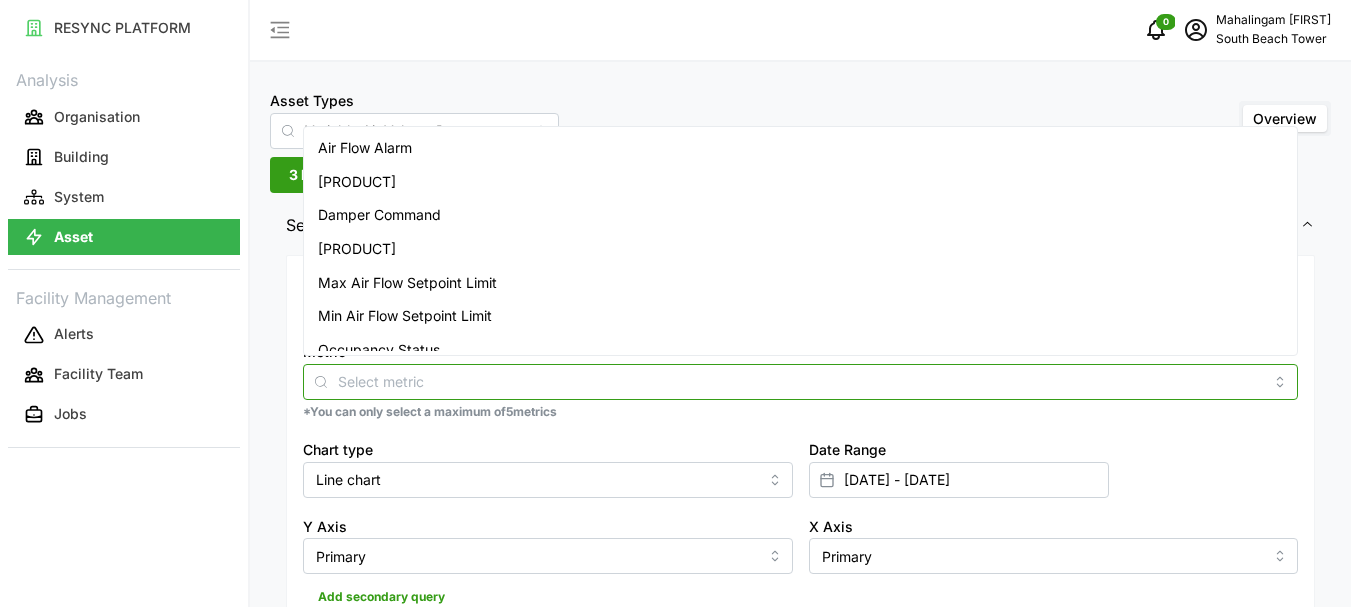 click at bounding box center [800, 382] 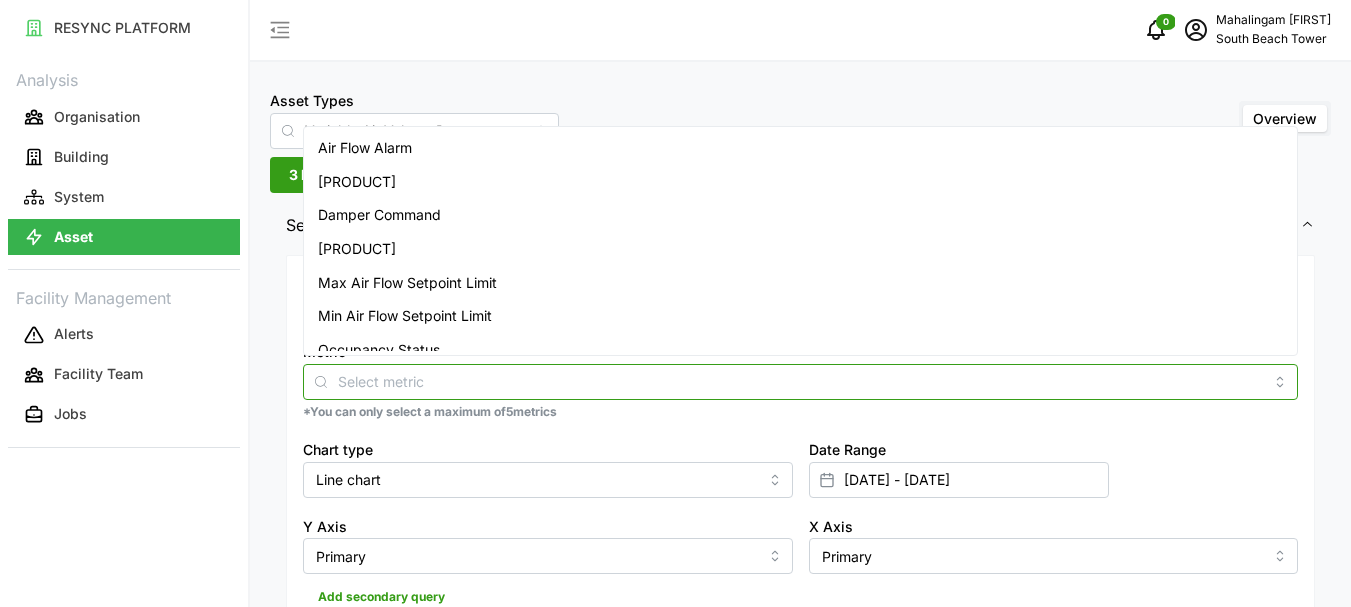 click on "[PRODUCT]" at bounding box center (357, 182) 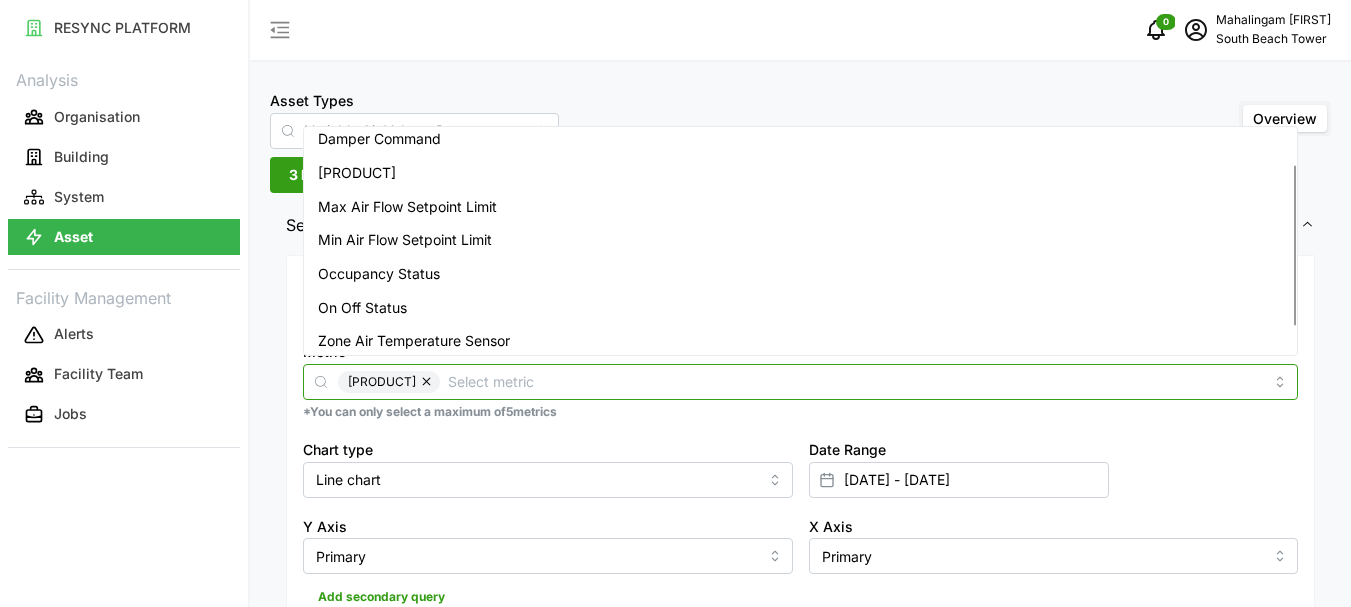scroll, scrollTop: 83, scrollLeft: 0, axis: vertical 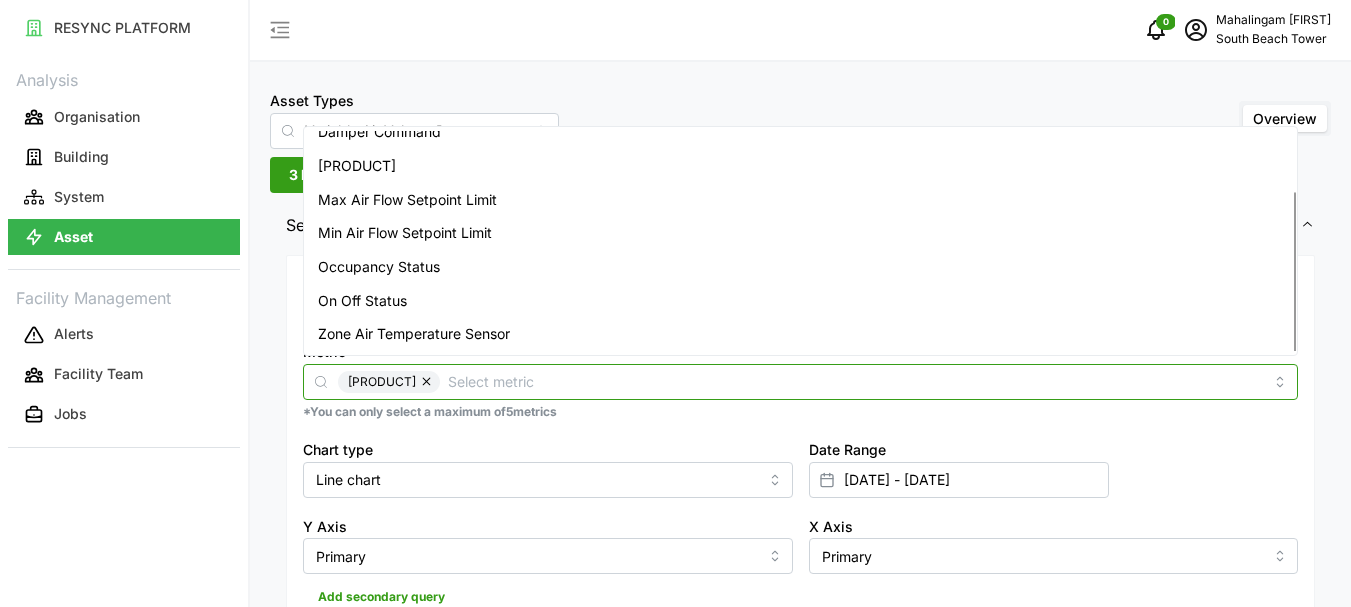 click on "Zone Air Temperature Sensor" at bounding box center [414, 334] 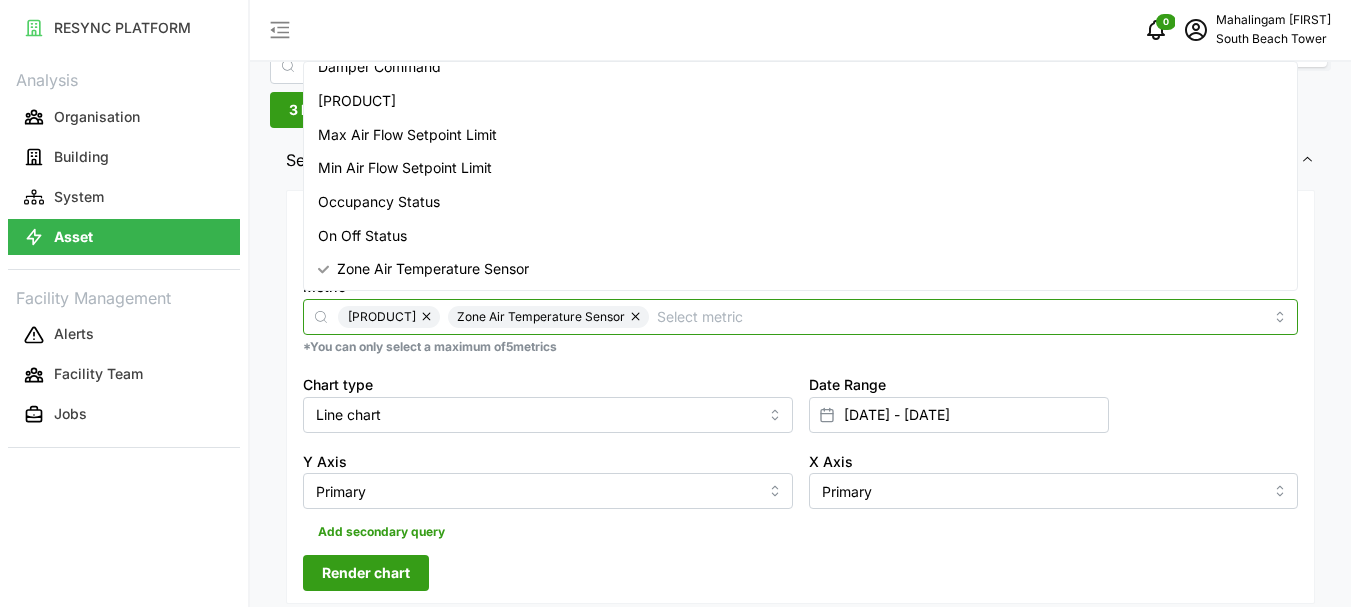 scroll, scrollTop: 0, scrollLeft: 0, axis: both 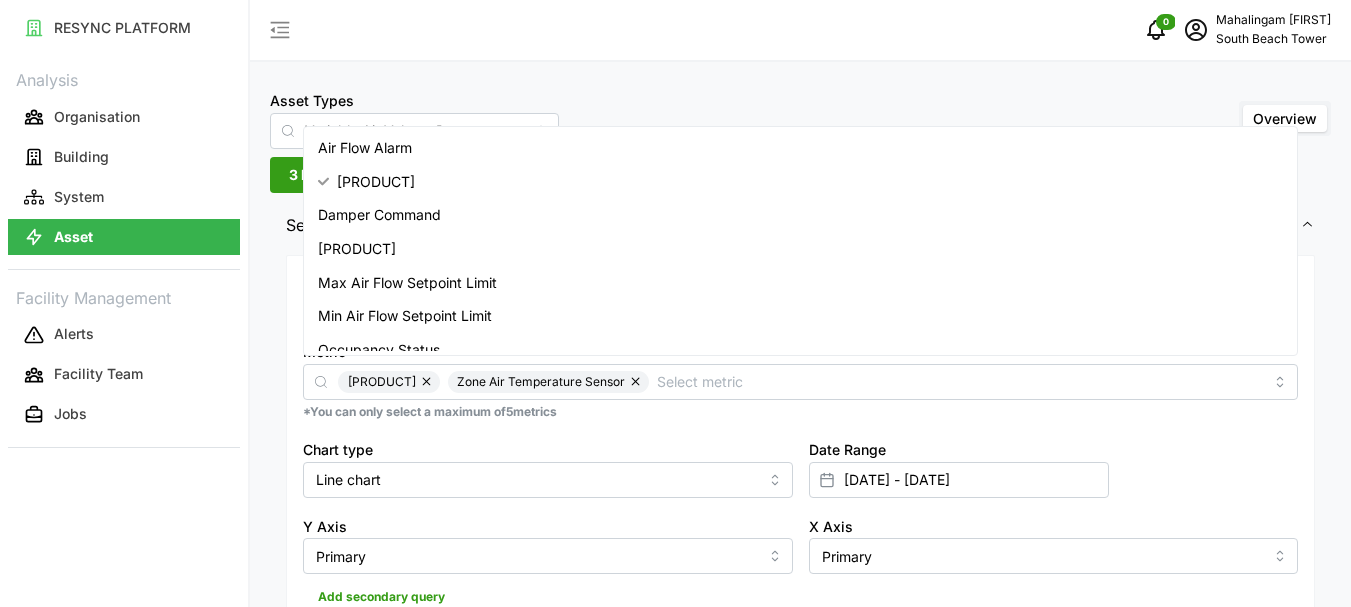 click on "Date Range [DATE] - [DATE]" at bounding box center (1054, 467) 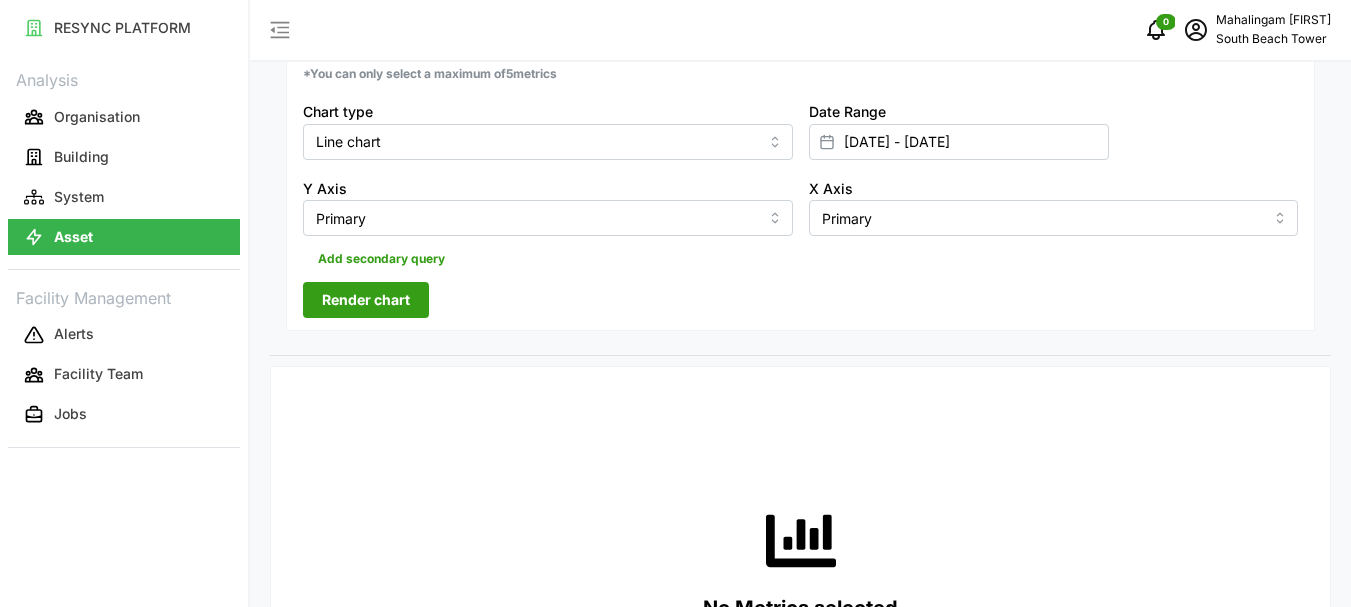 scroll, scrollTop: 300, scrollLeft: 0, axis: vertical 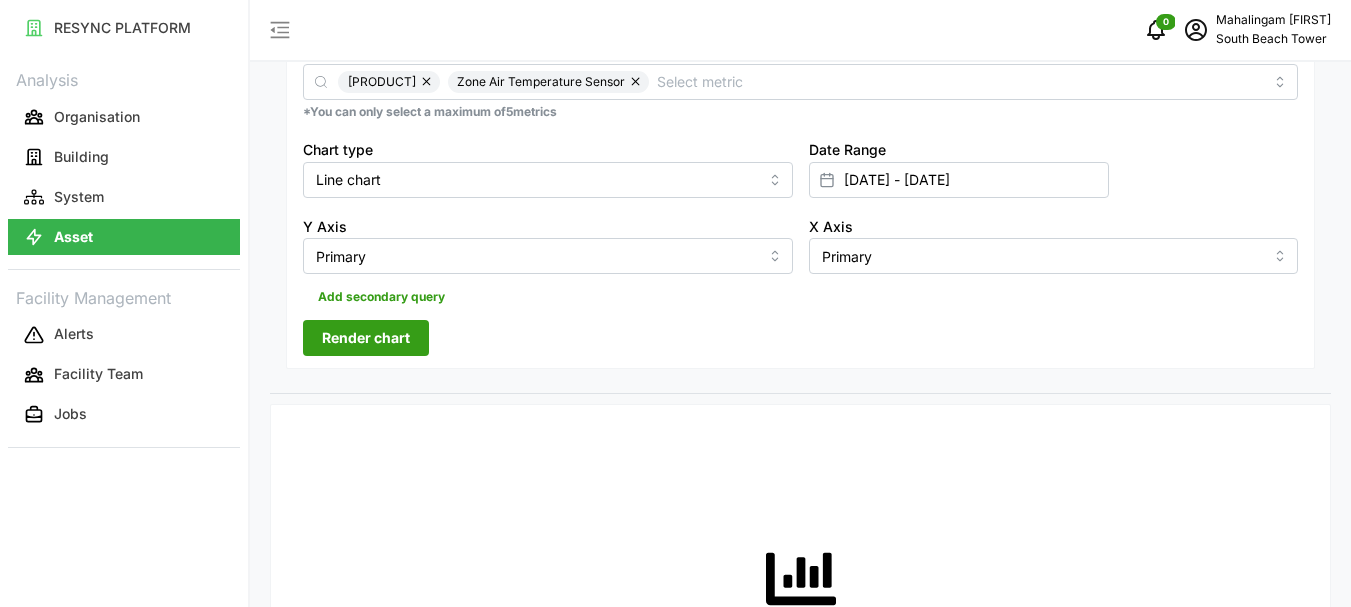 click on "Render chart" at bounding box center [366, 338] 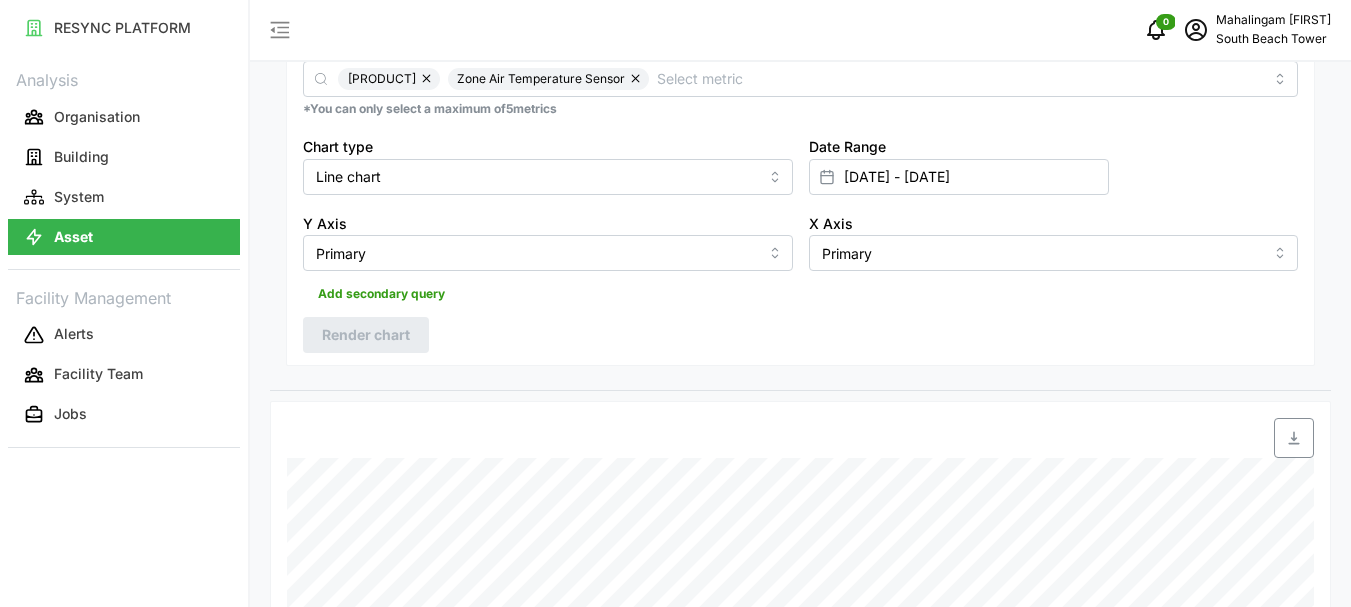 scroll, scrollTop: 598, scrollLeft: 0, axis: vertical 